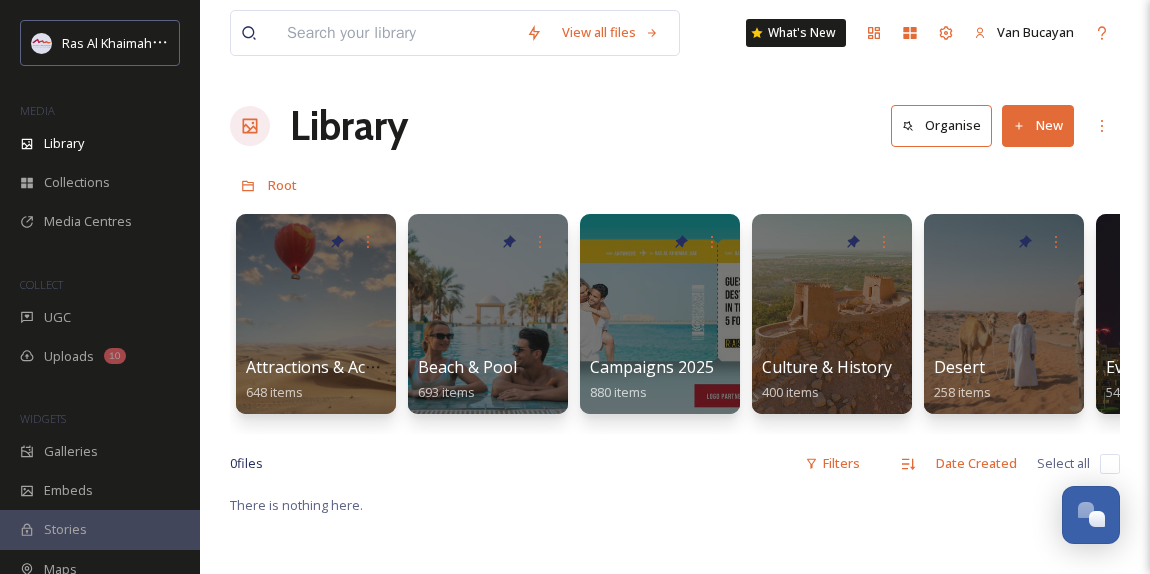scroll, scrollTop: 0, scrollLeft: 0, axis: both 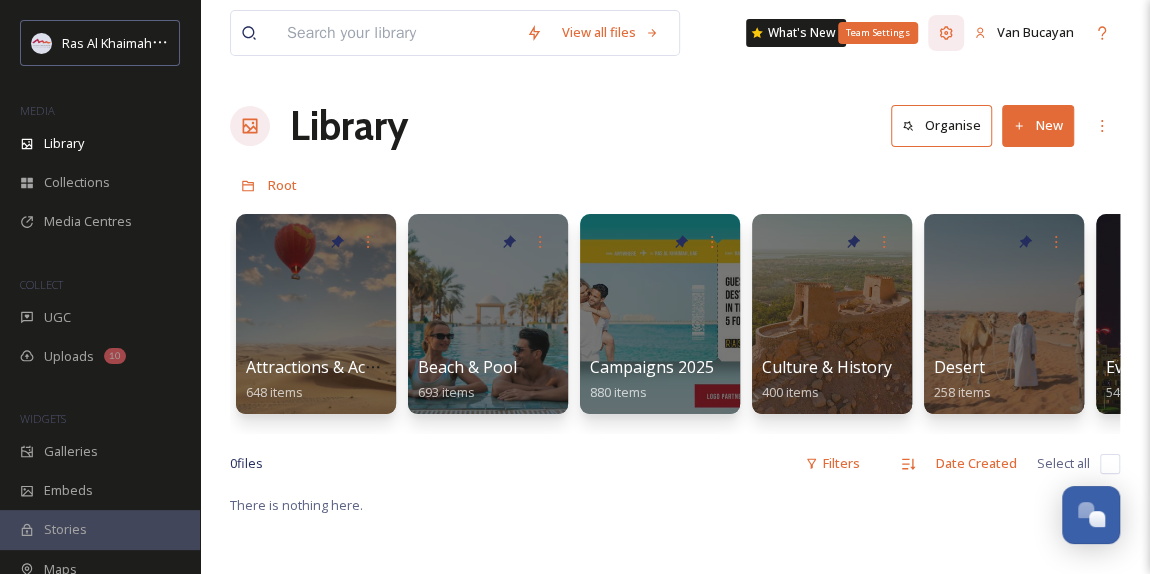 click 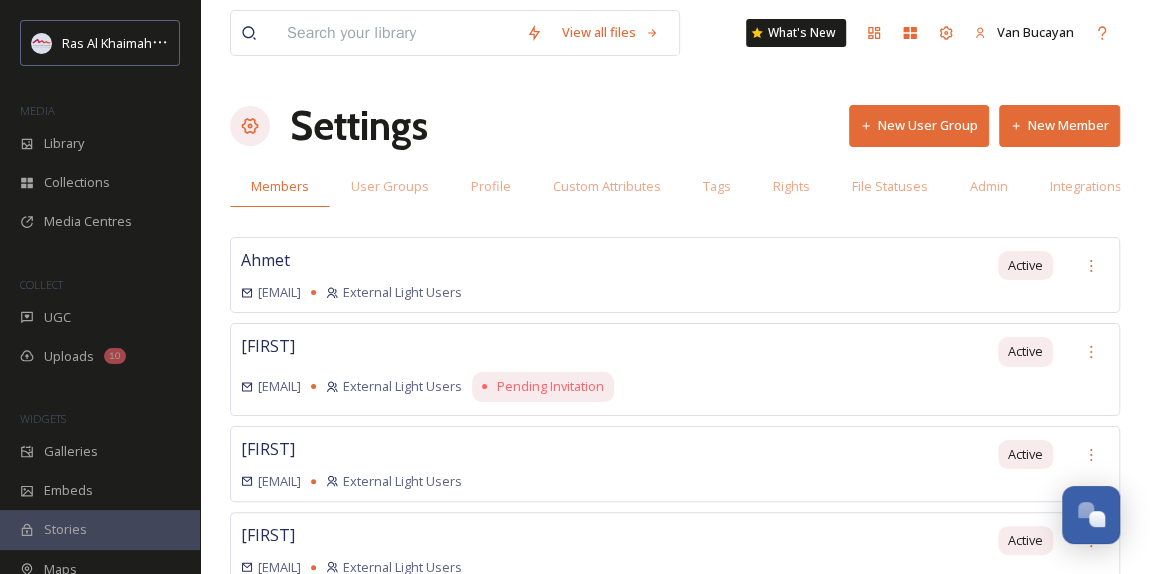 click on "New Member" at bounding box center [1059, 125] 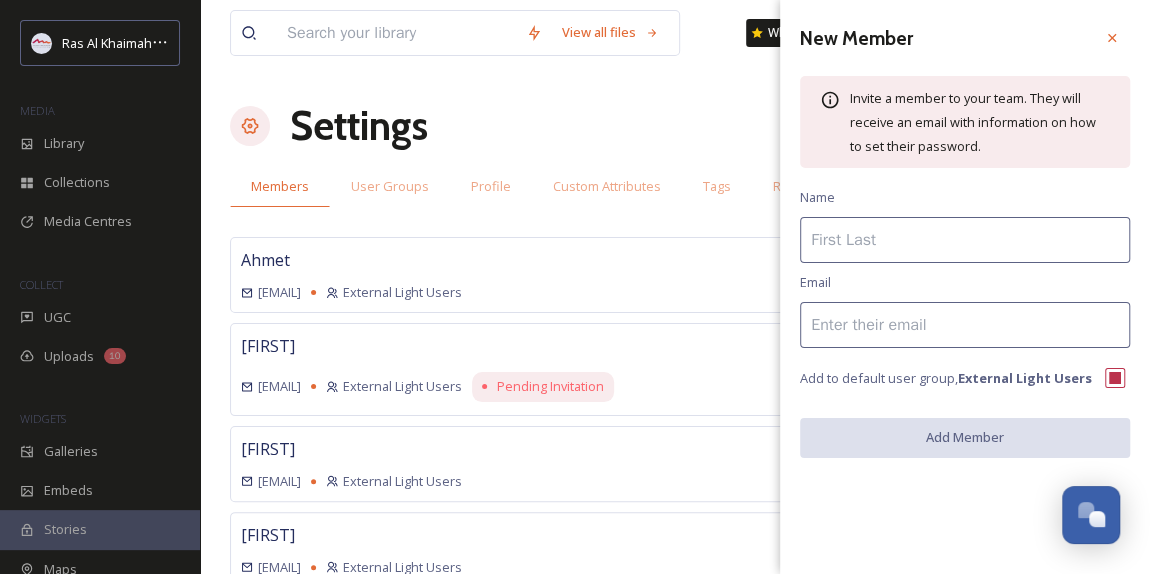 click at bounding box center (965, 325) 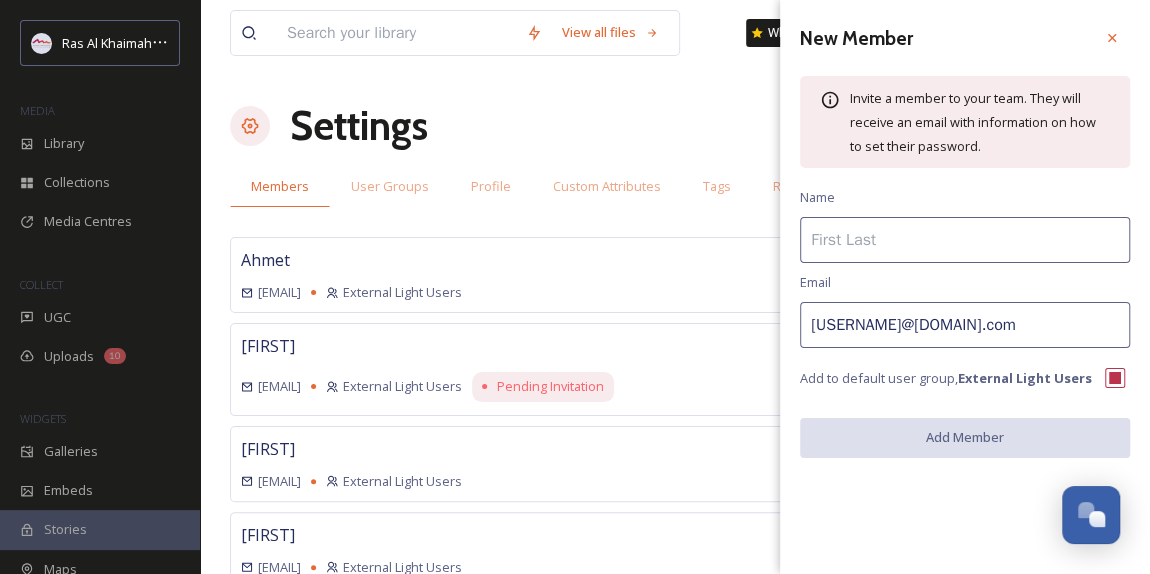 type on "[USERNAME]@[DOMAIN].com" 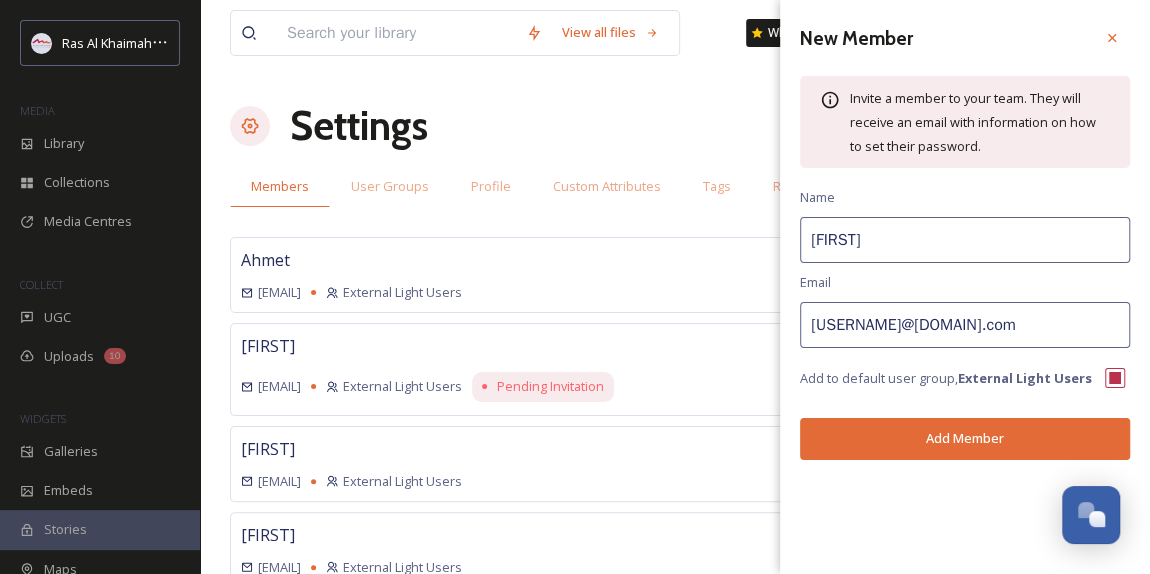 type on "[FIRST]" 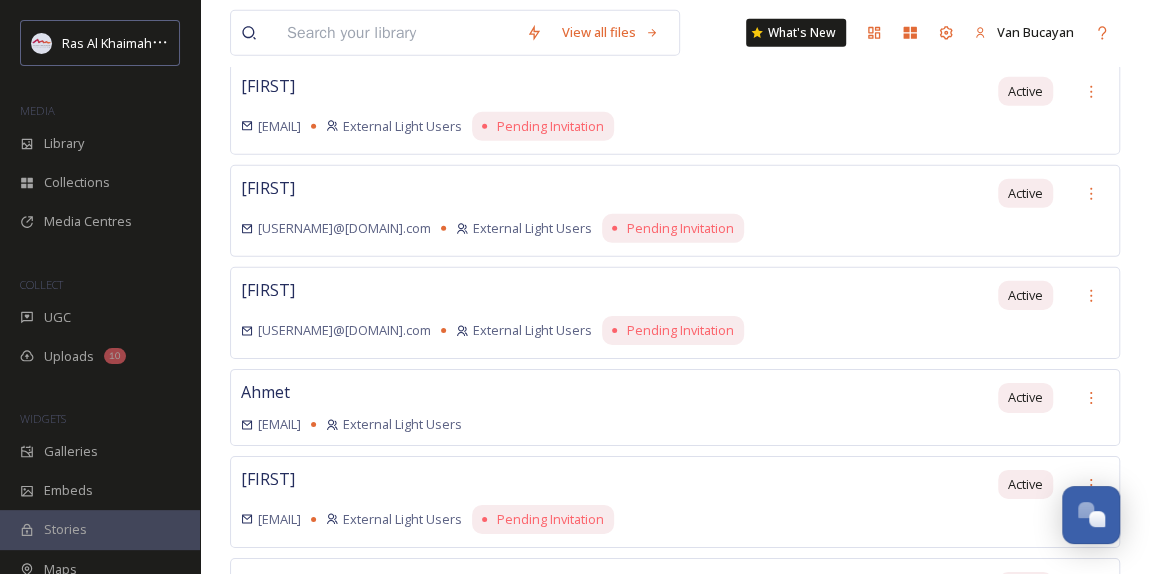scroll, scrollTop: 2909, scrollLeft: 0, axis: vertical 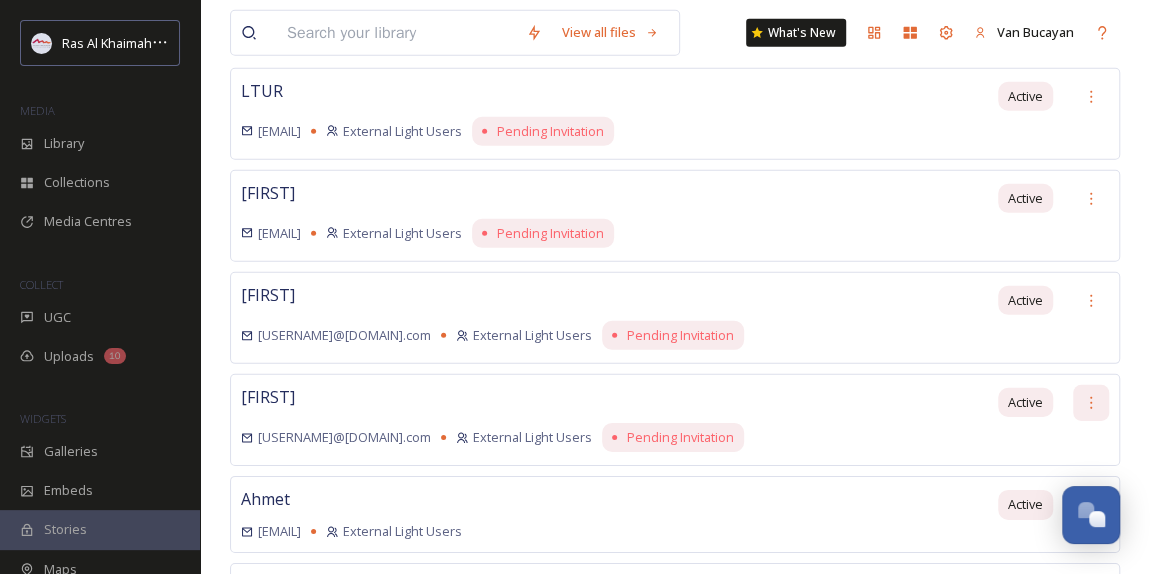 click 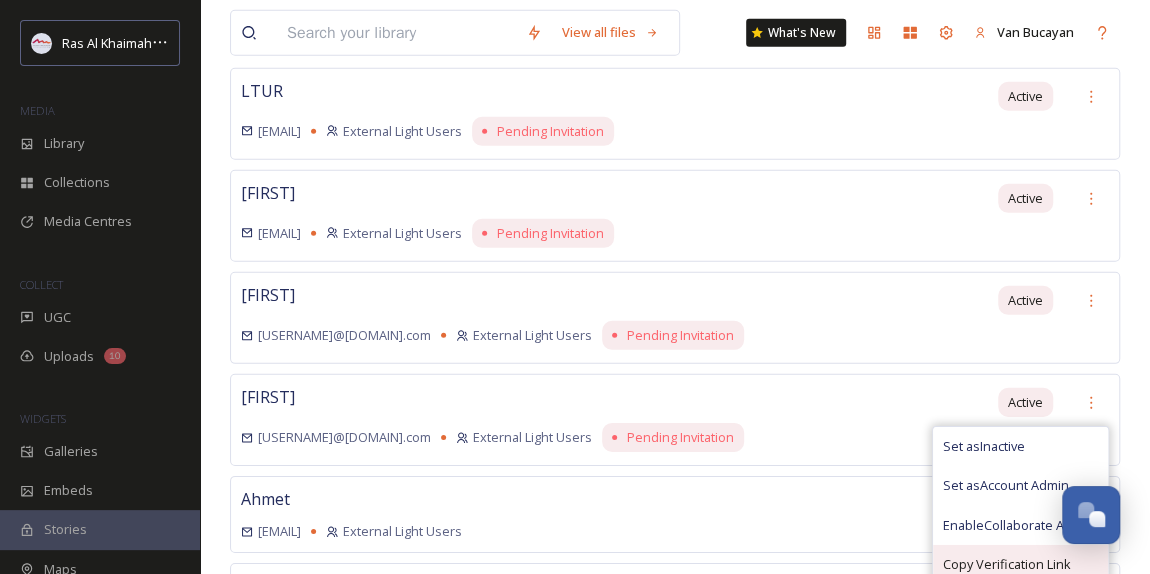 click on "Copy Verification Link" at bounding box center (1020, 564) 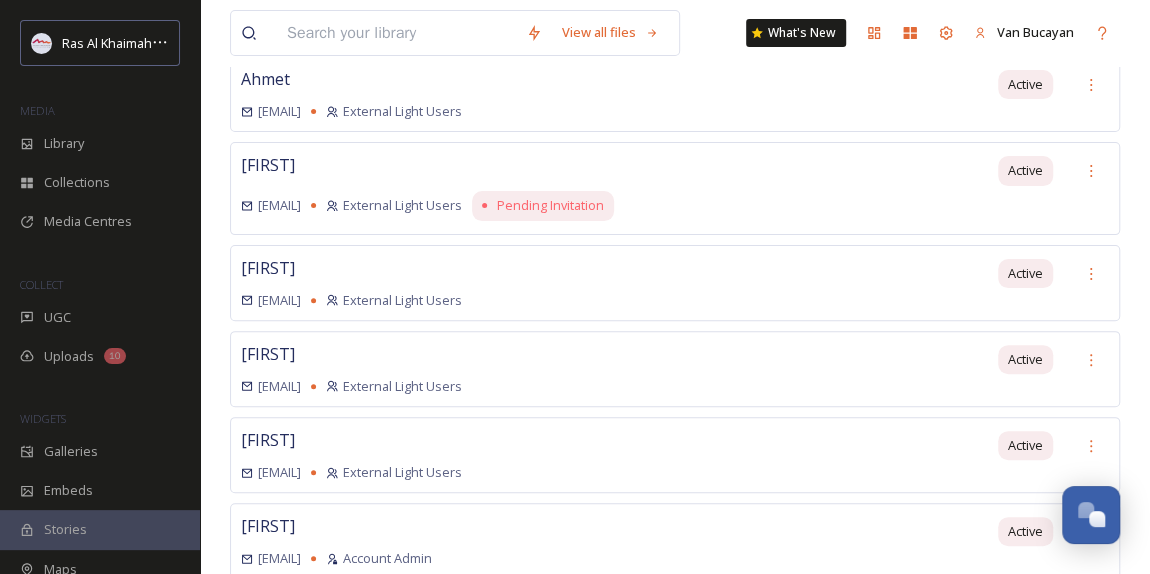 scroll, scrollTop: 0, scrollLeft: 0, axis: both 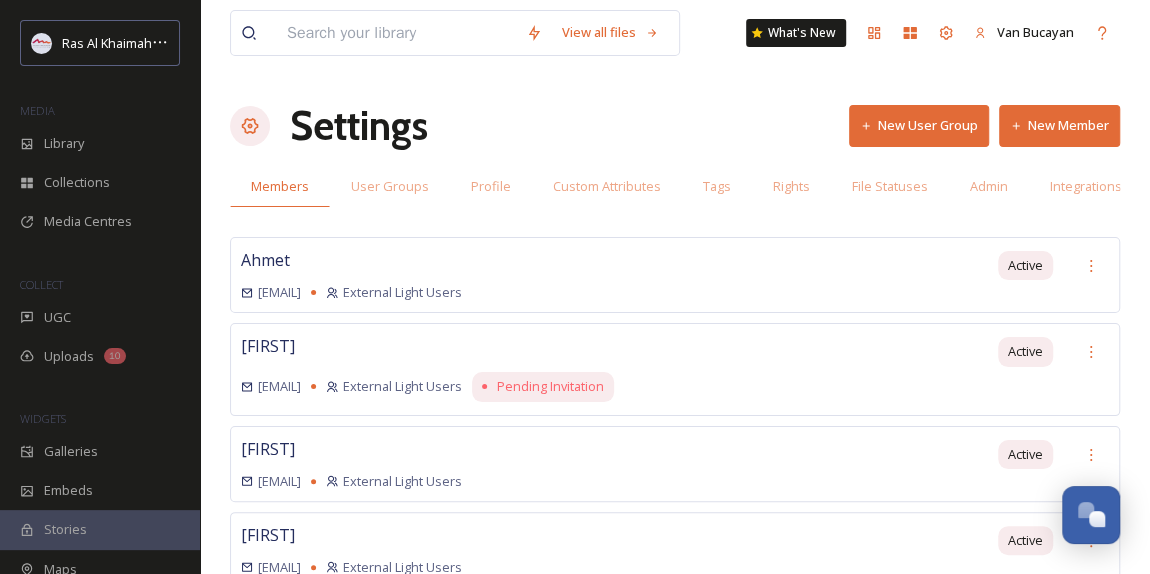 click on "New Member" at bounding box center [1059, 125] 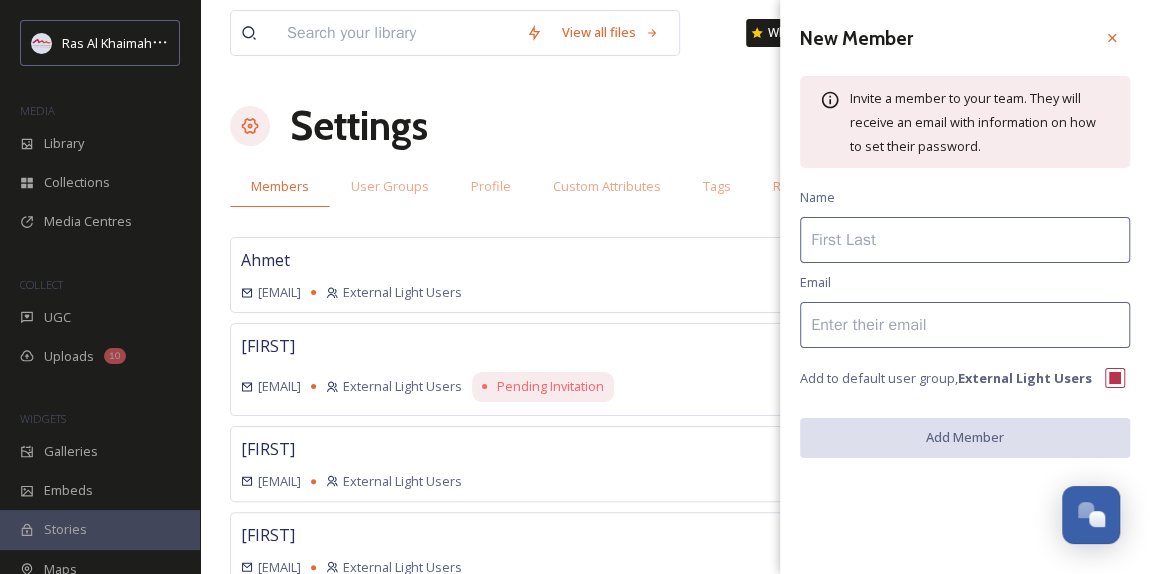 click at bounding box center [965, 240] 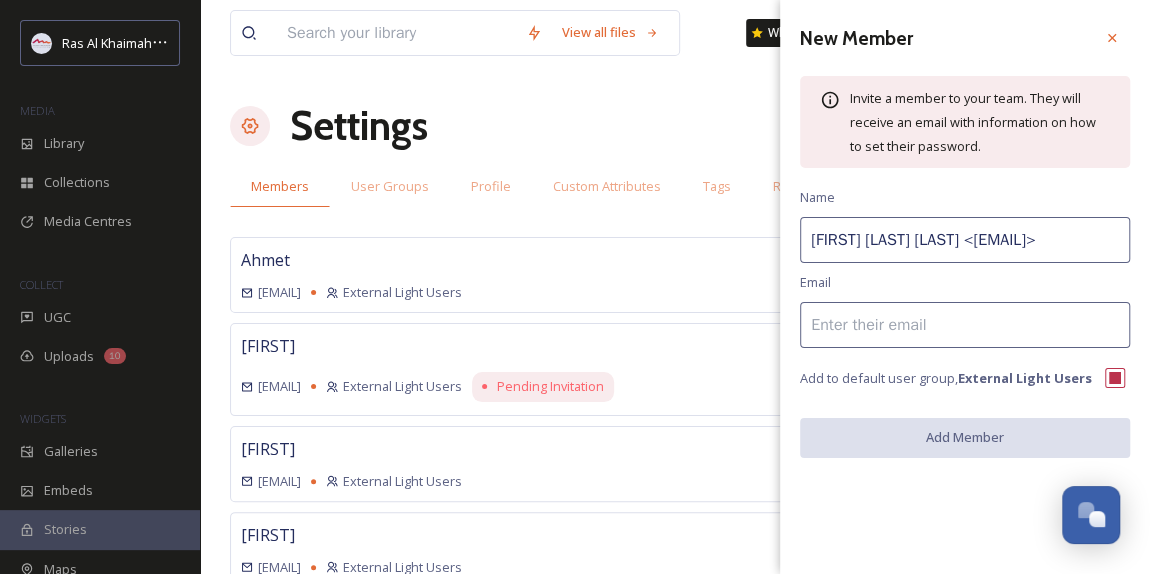 scroll, scrollTop: 0, scrollLeft: 93, axis: horizontal 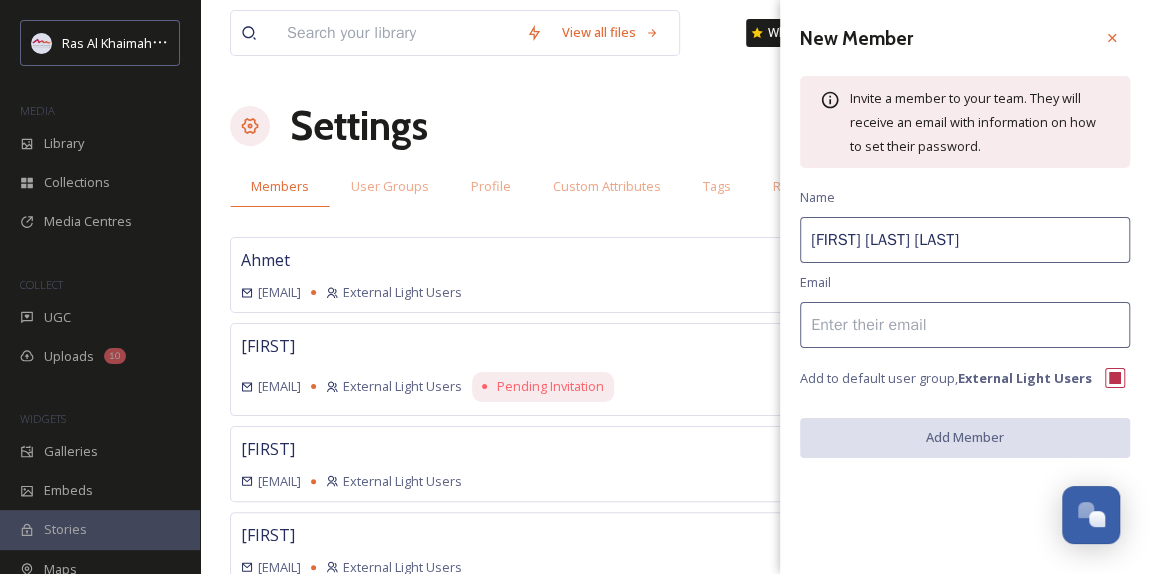 type on "[FIRST] [LAST] [LAST]" 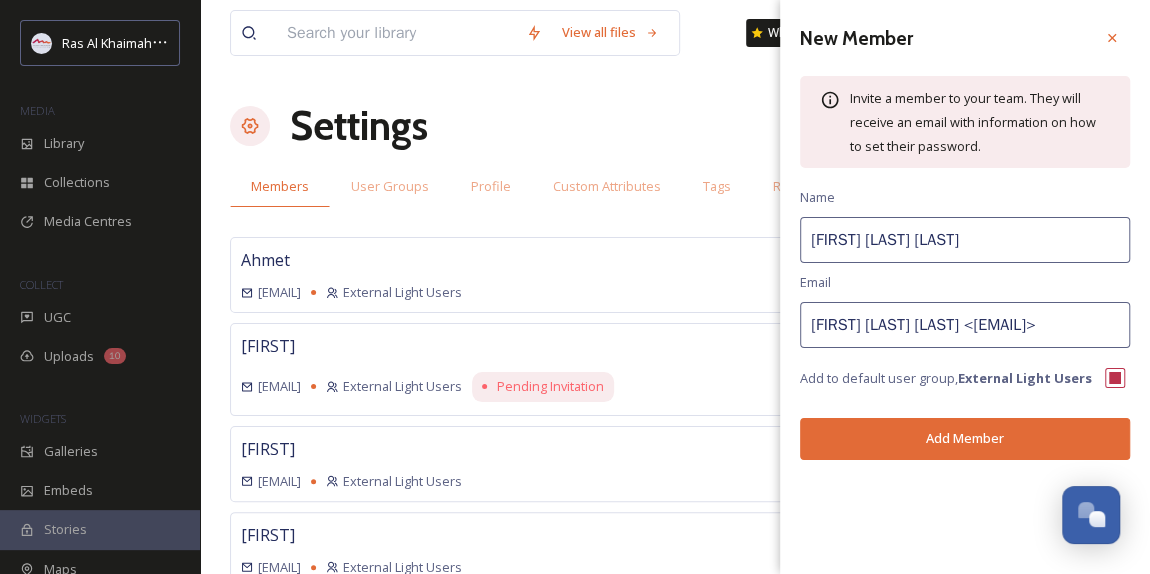 scroll, scrollTop: 0, scrollLeft: 93, axis: horizontal 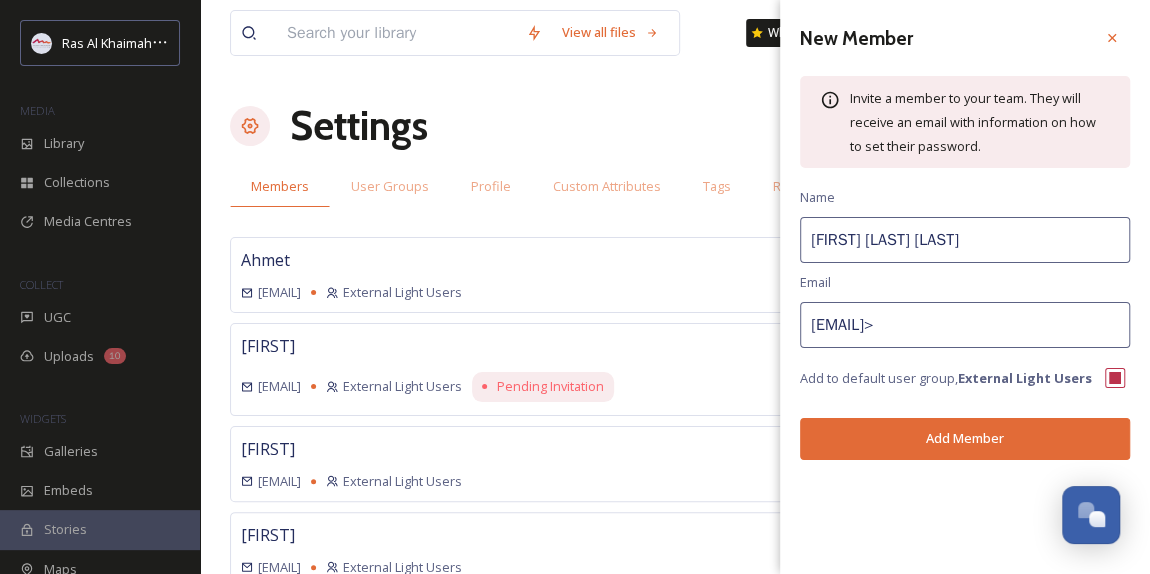 click on "[EMAIL]>" at bounding box center (965, 325) 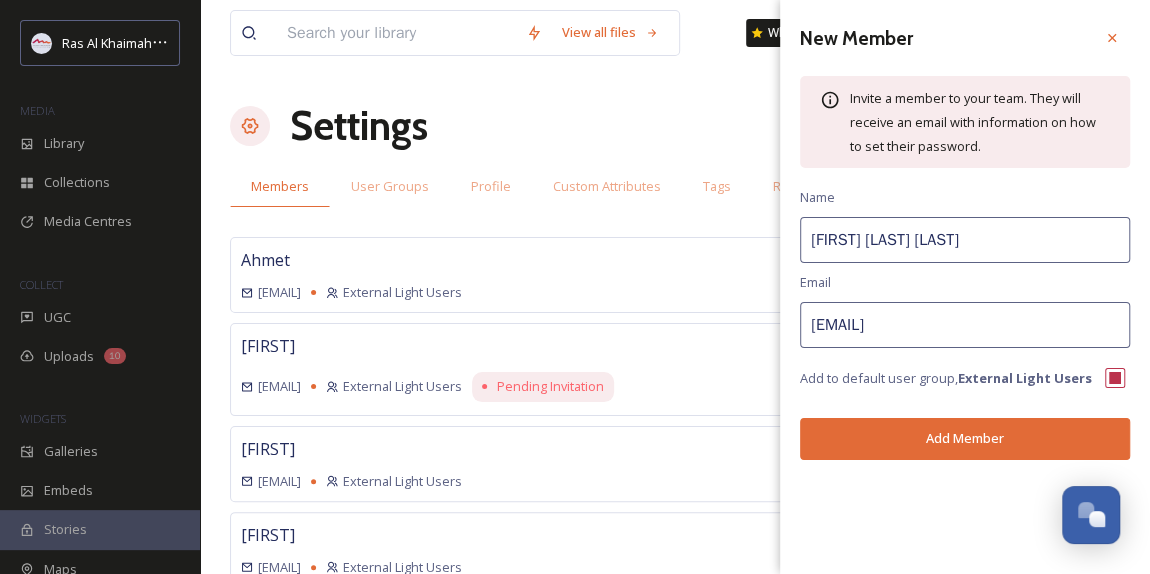 type on "[EMAIL]" 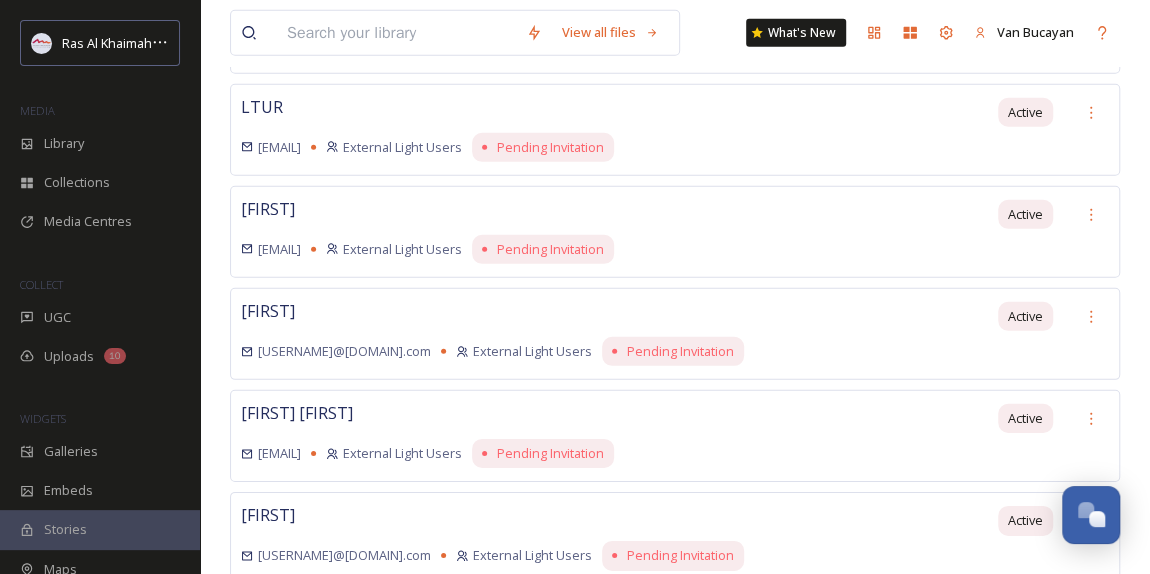 scroll, scrollTop: 3090, scrollLeft: 0, axis: vertical 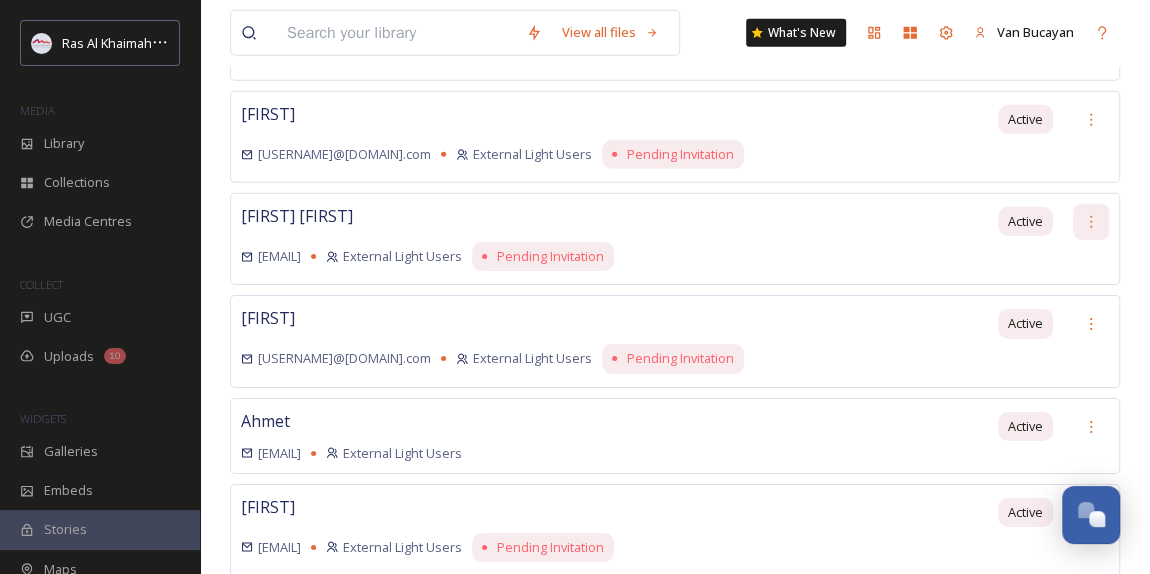 click 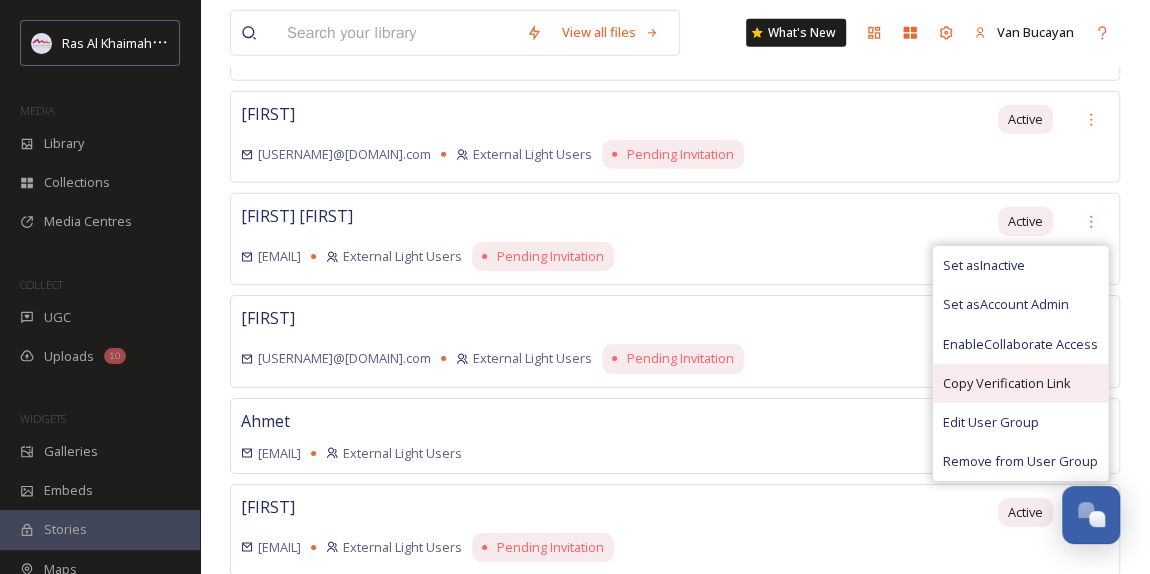 click on "Copy Verification Link" at bounding box center (1007, 383) 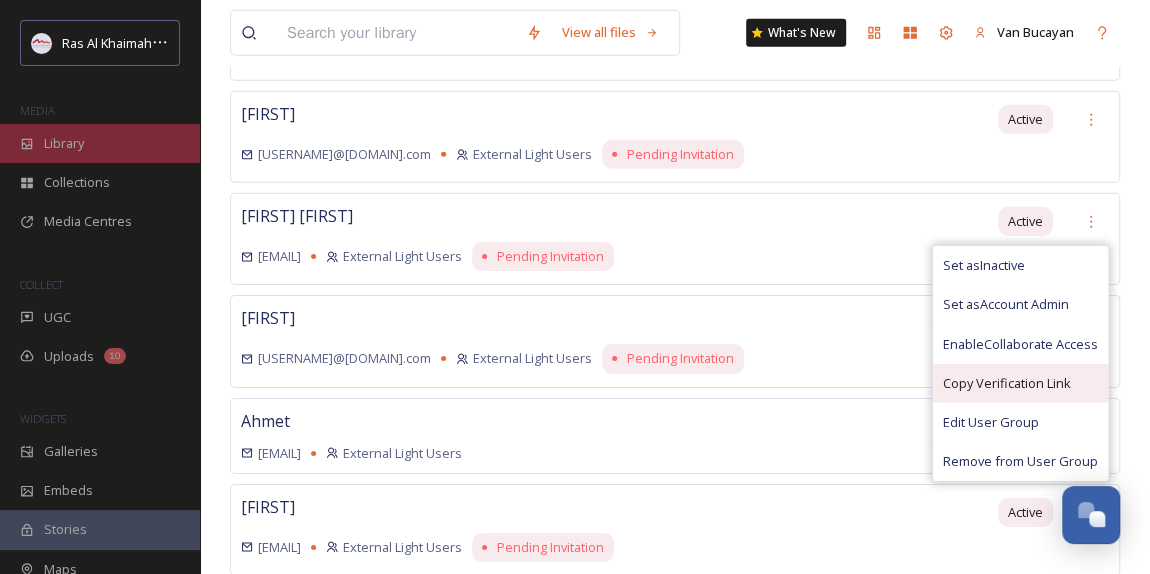 click on "Library" at bounding box center (64, 143) 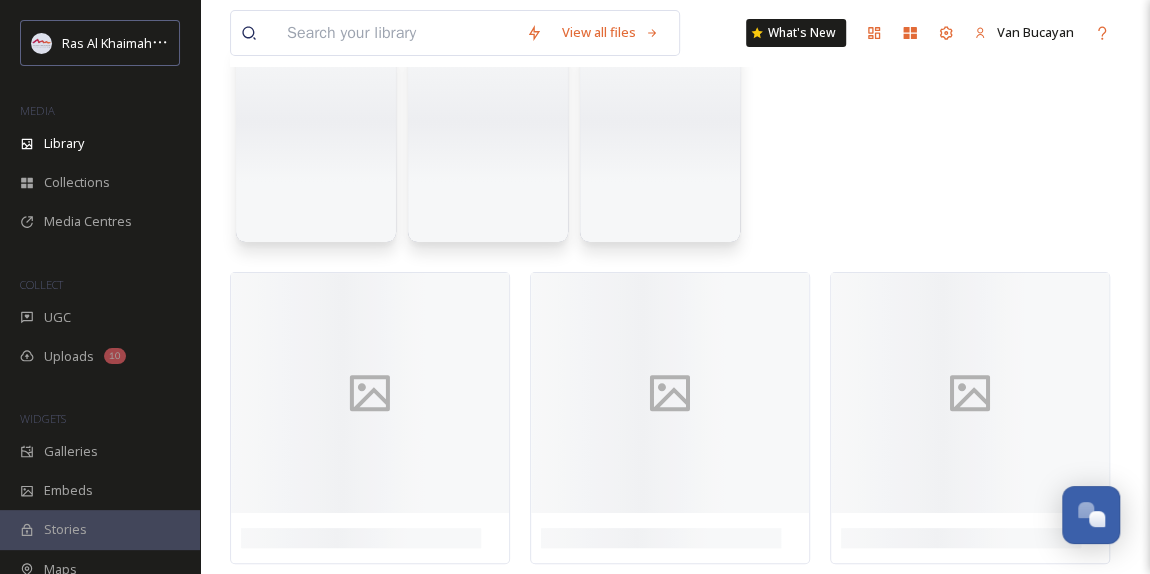 scroll, scrollTop: 0, scrollLeft: 0, axis: both 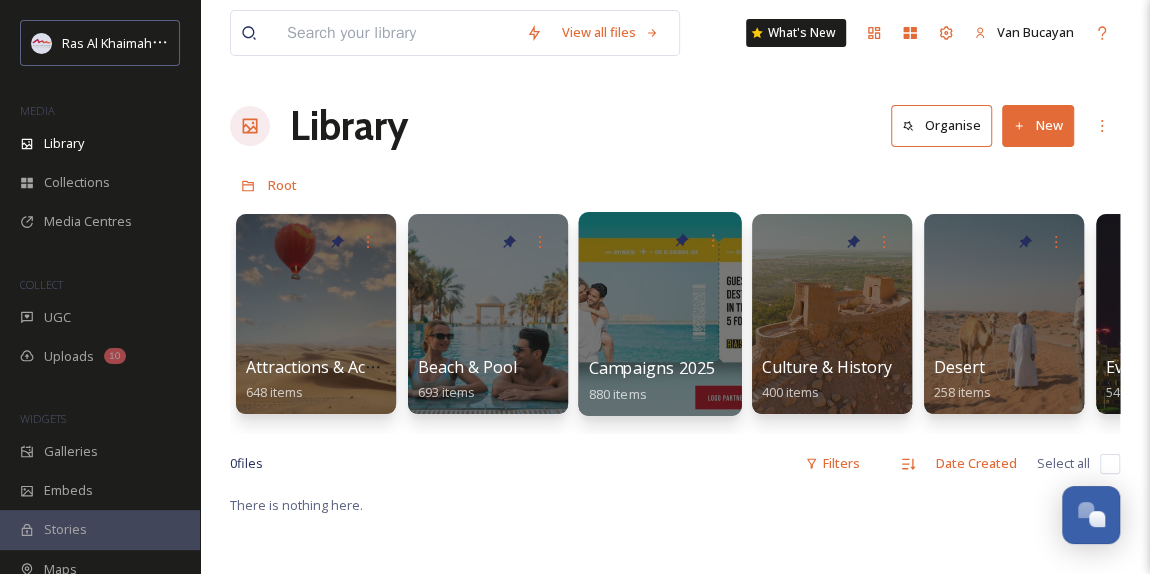 drag, startPoint x: 715, startPoint y: 241, endPoint x: 655, endPoint y: 298, distance: 82.75868 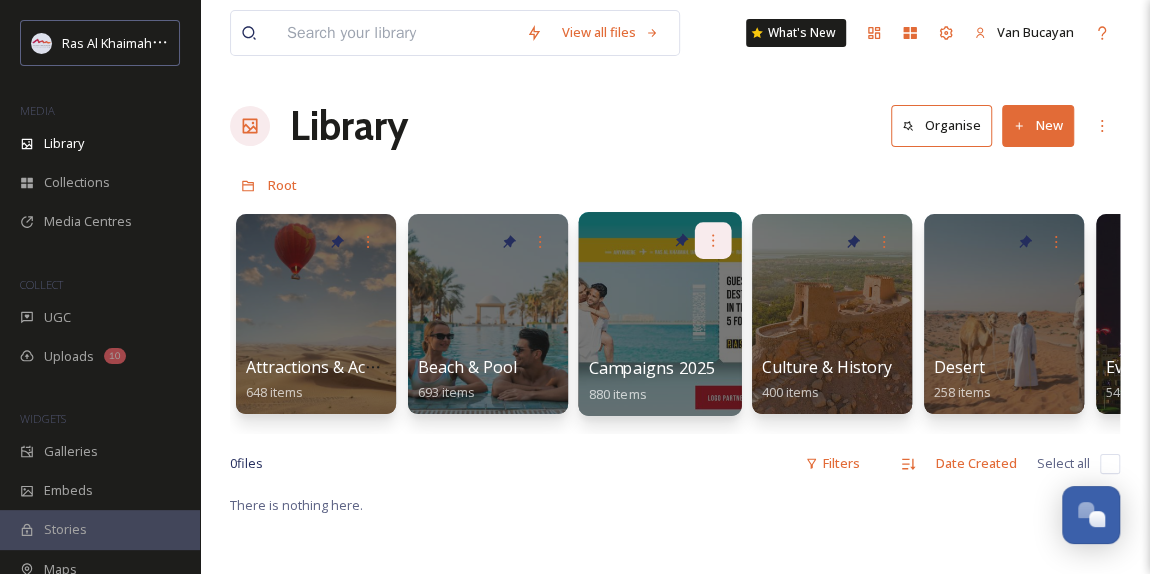click 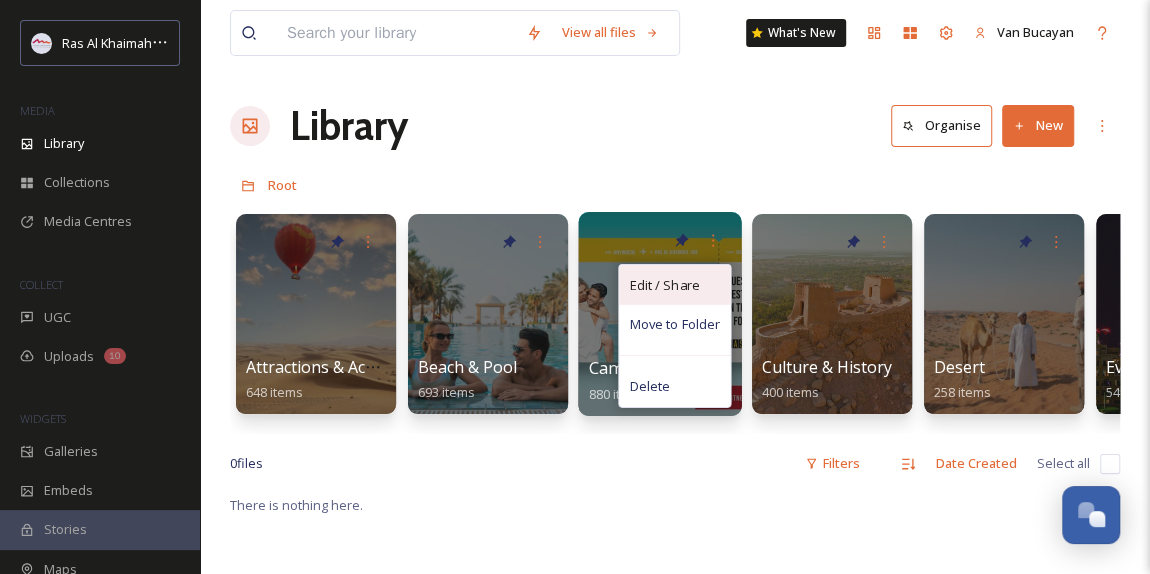 click on "Edit / Share" at bounding box center [664, 285] 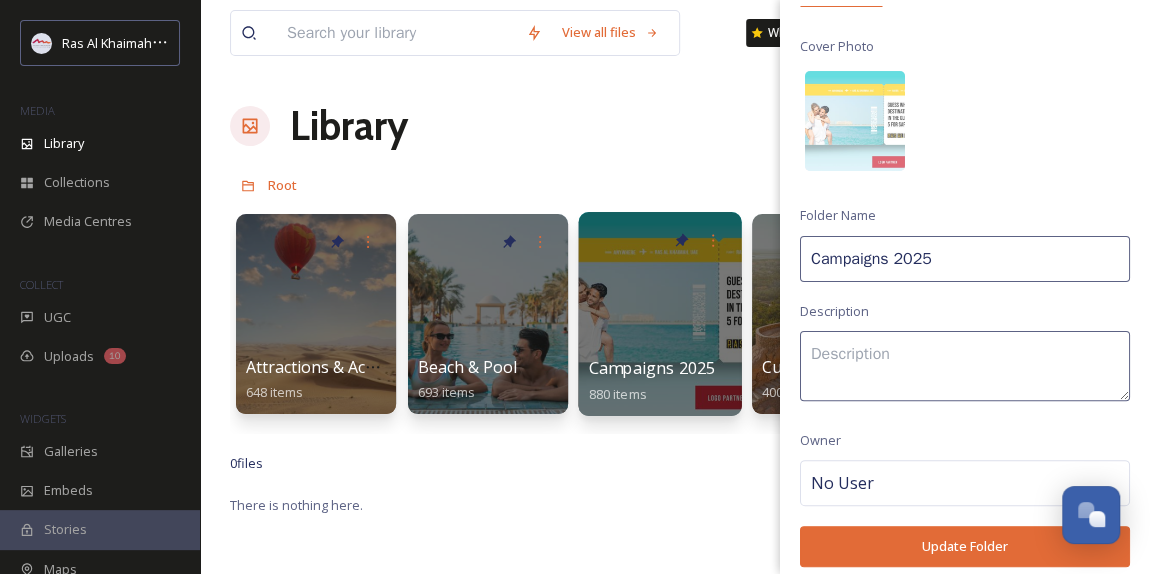 scroll, scrollTop: 203, scrollLeft: 0, axis: vertical 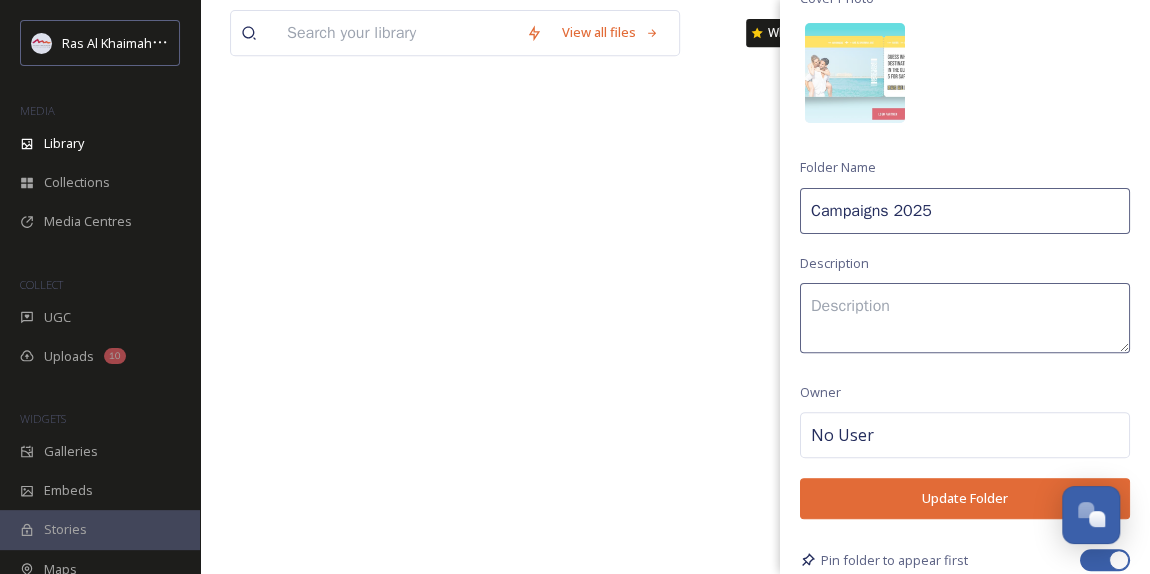 click at bounding box center (1095, 560) 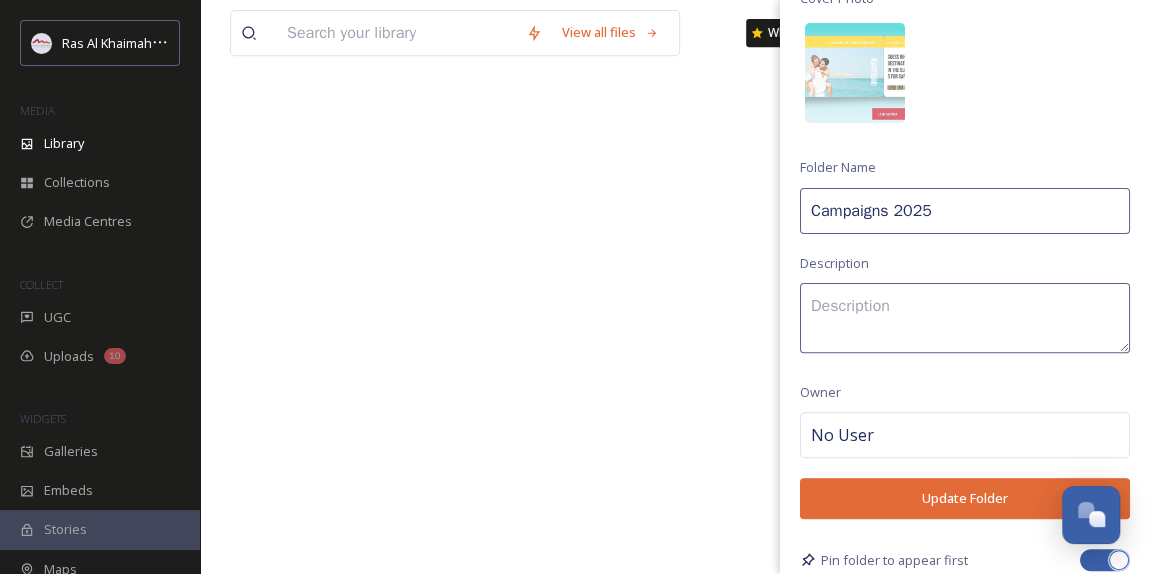 checkbox on "false" 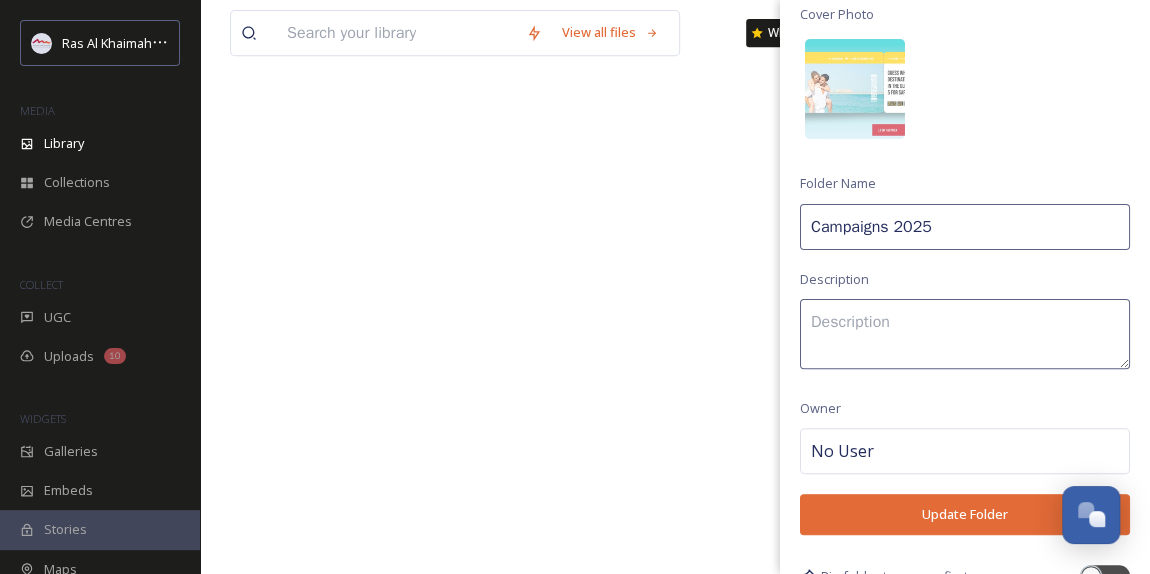 scroll, scrollTop: 203, scrollLeft: 0, axis: vertical 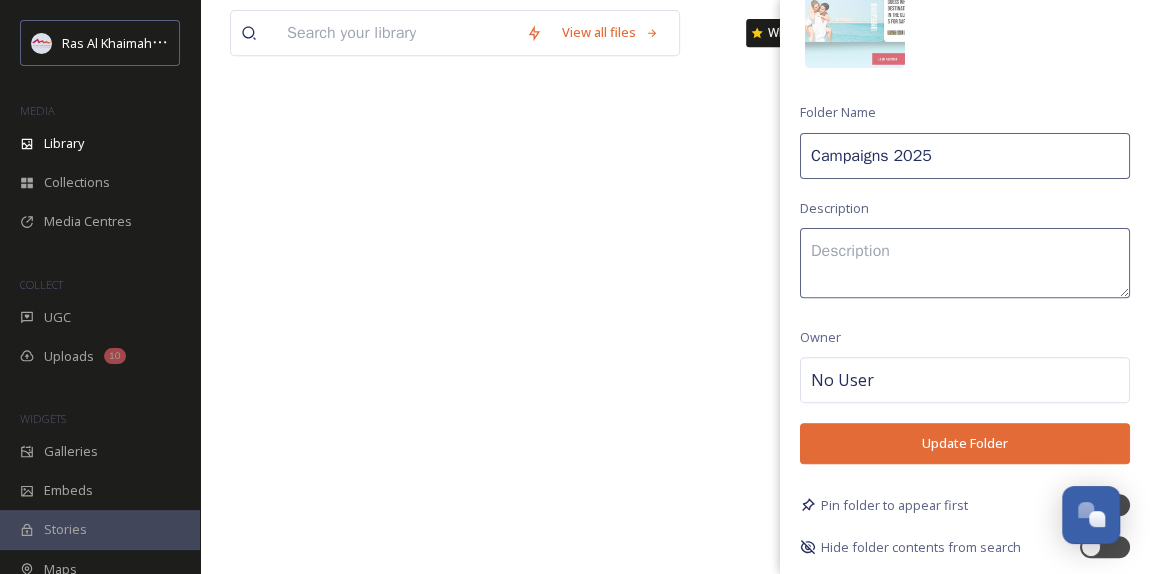 click on "Update Folder" at bounding box center (965, 443) 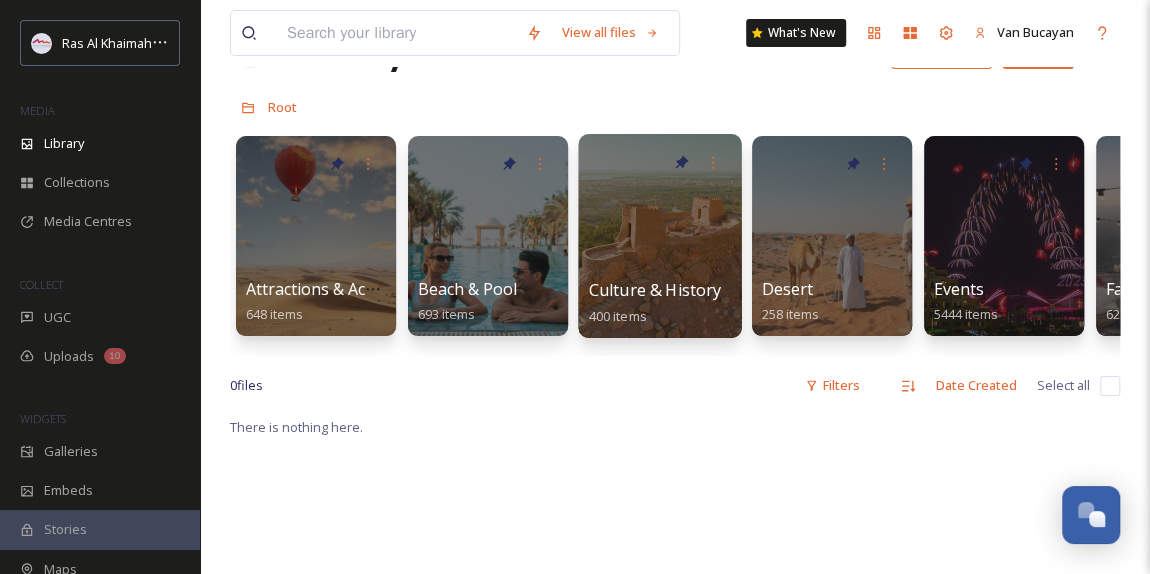 scroll, scrollTop: 0, scrollLeft: 0, axis: both 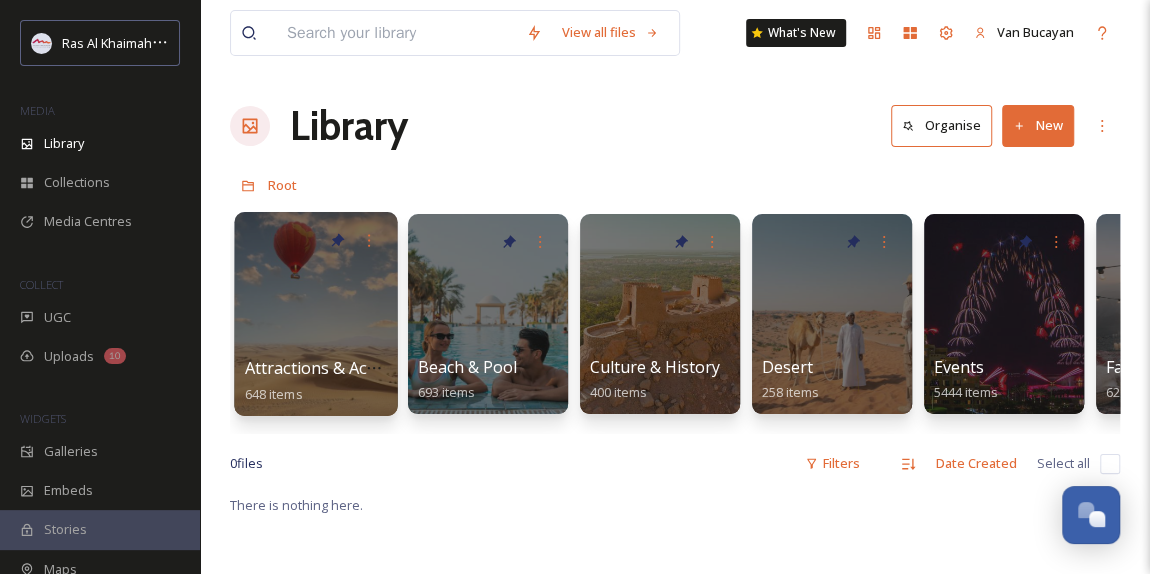 click at bounding box center (315, 314) 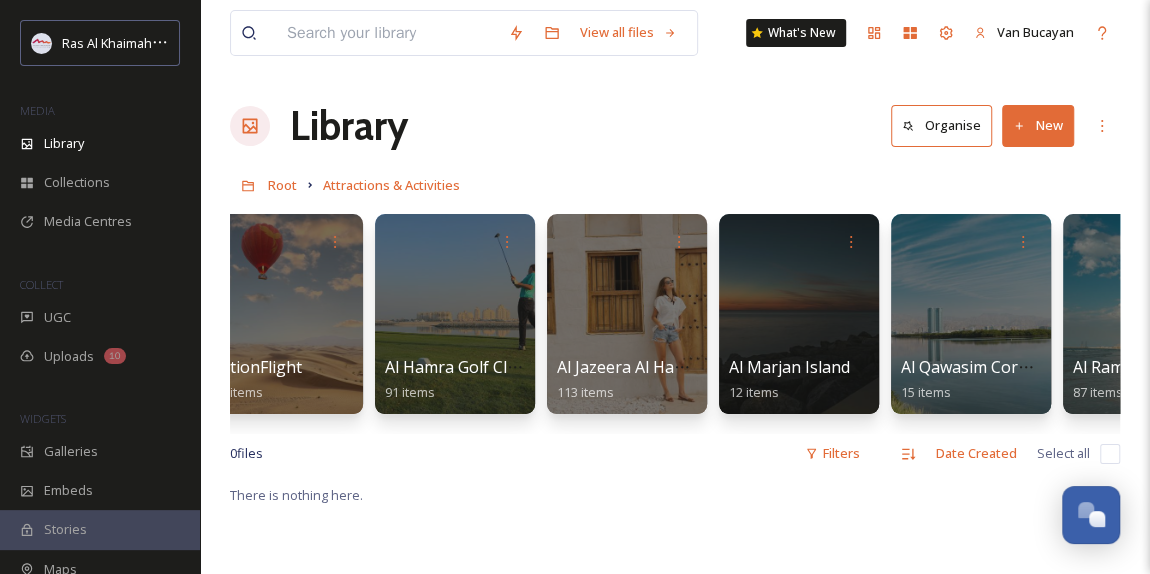 scroll, scrollTop: 0, scrollLeft: 0, axis: both 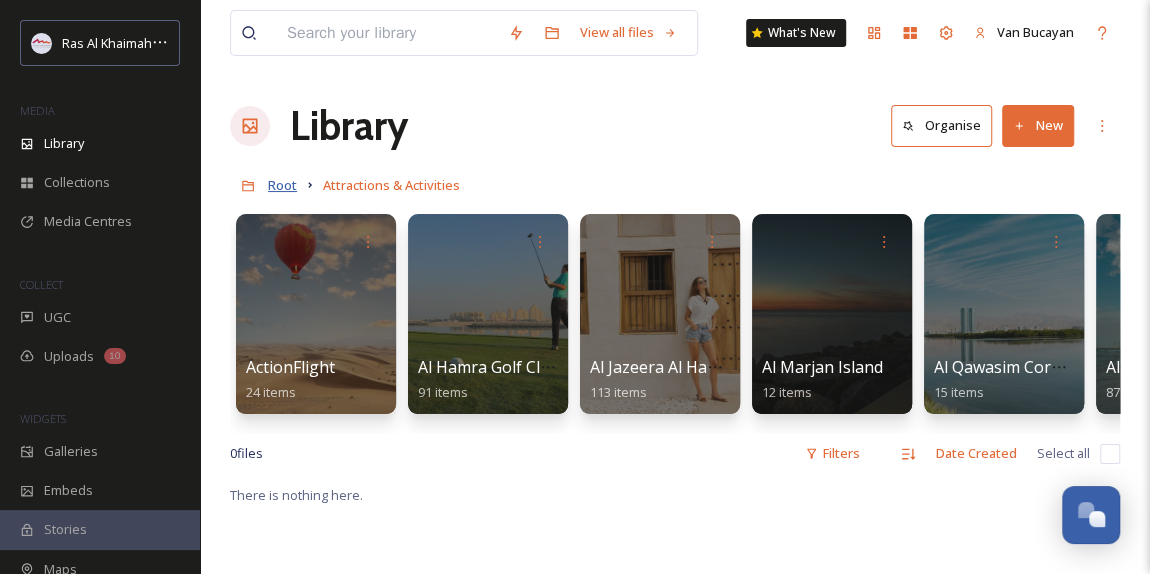 click on "Root" at bounding box center [282, 185] 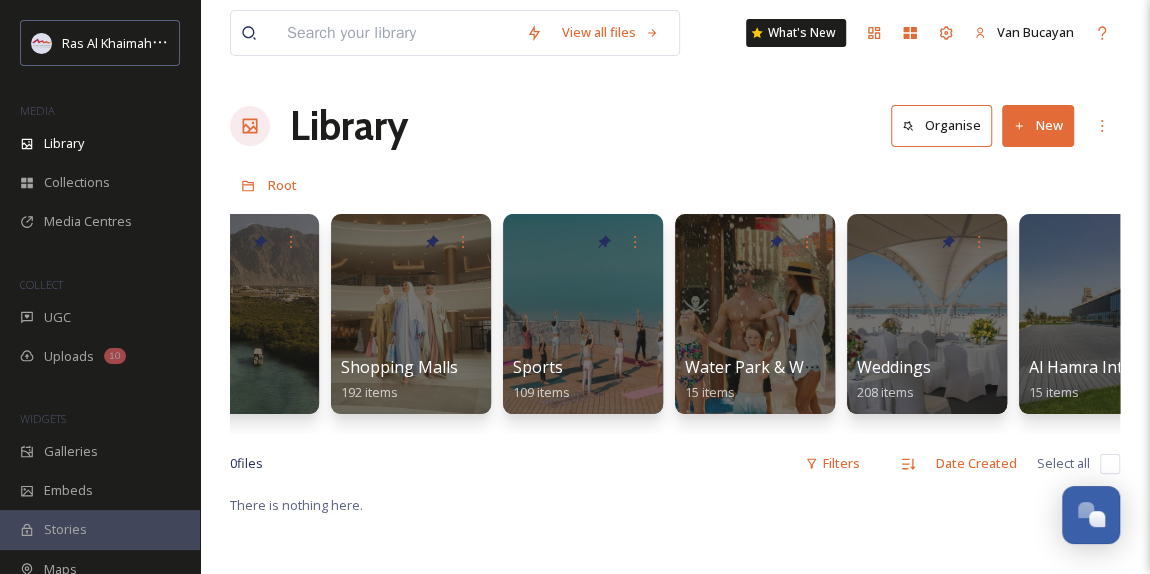 scroll, scrollTop: 0, scrollLeft: 1639, axis: horizontal 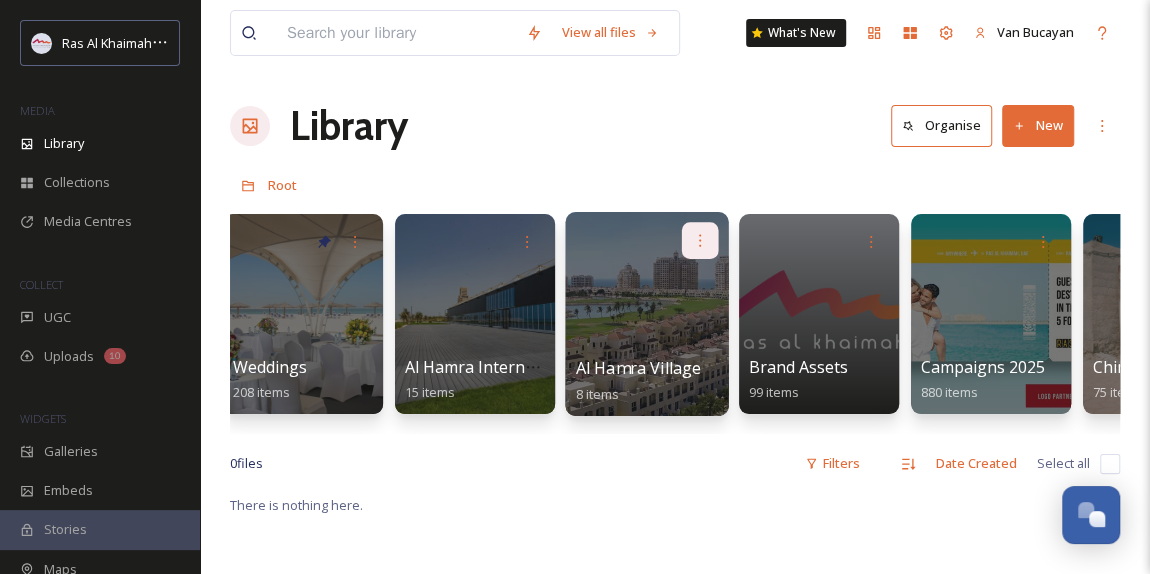 click 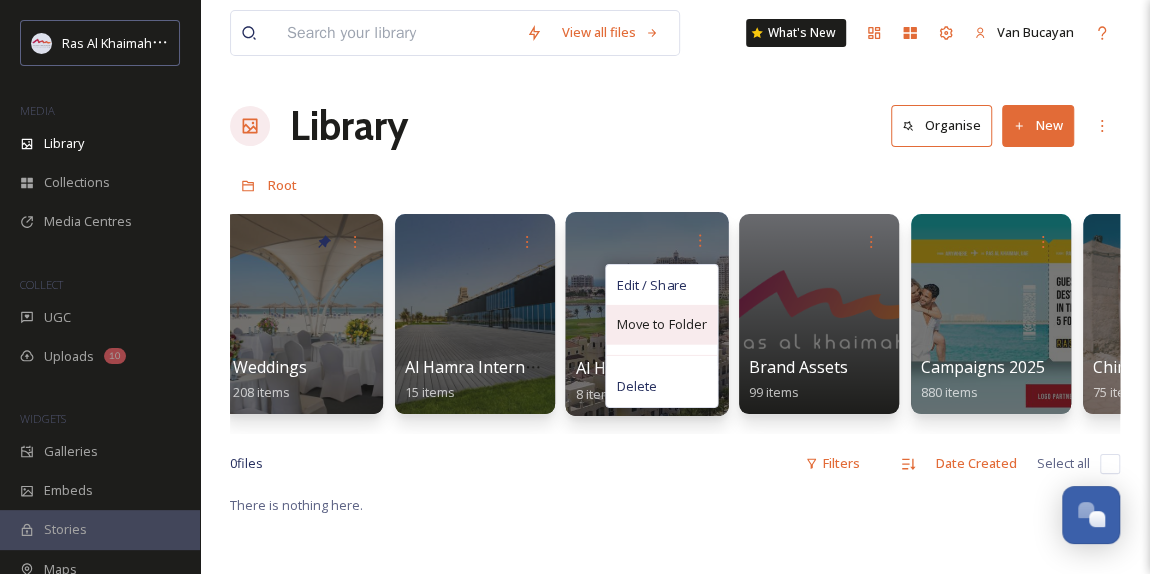 click on "Move to Folder" at bounding box center [661, 325] 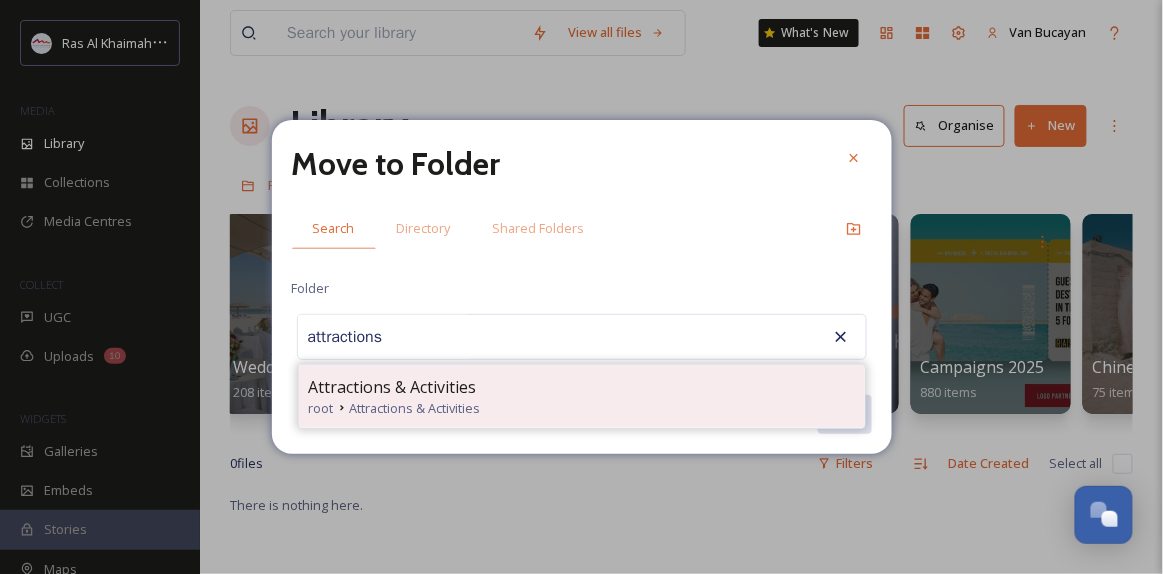 click on "Attractions & Activities" at bounding box center (415, 408) 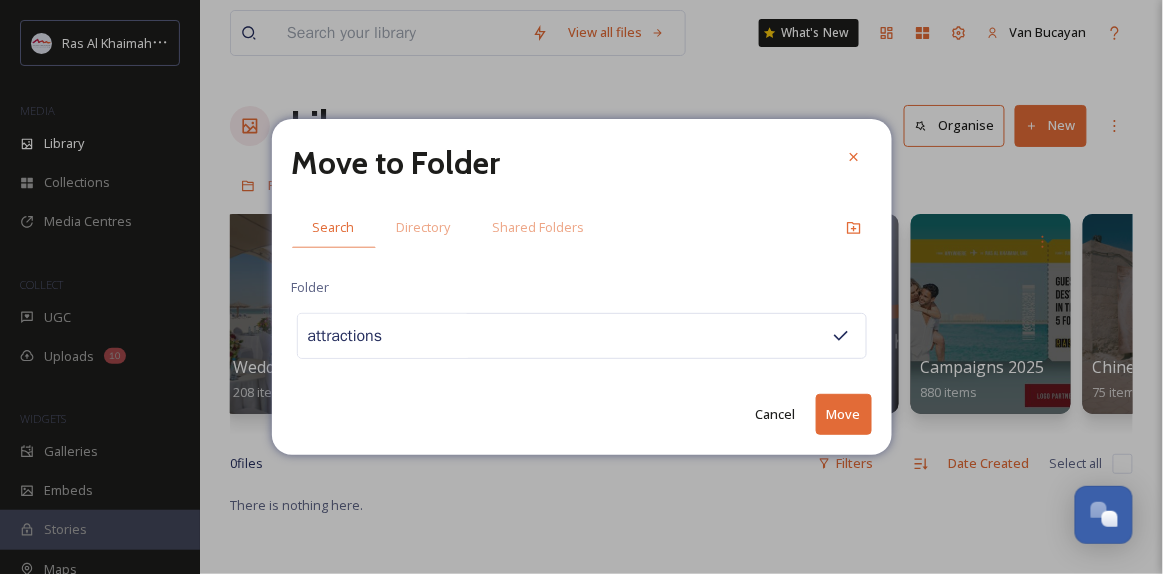 type on "Attractions & Activities" 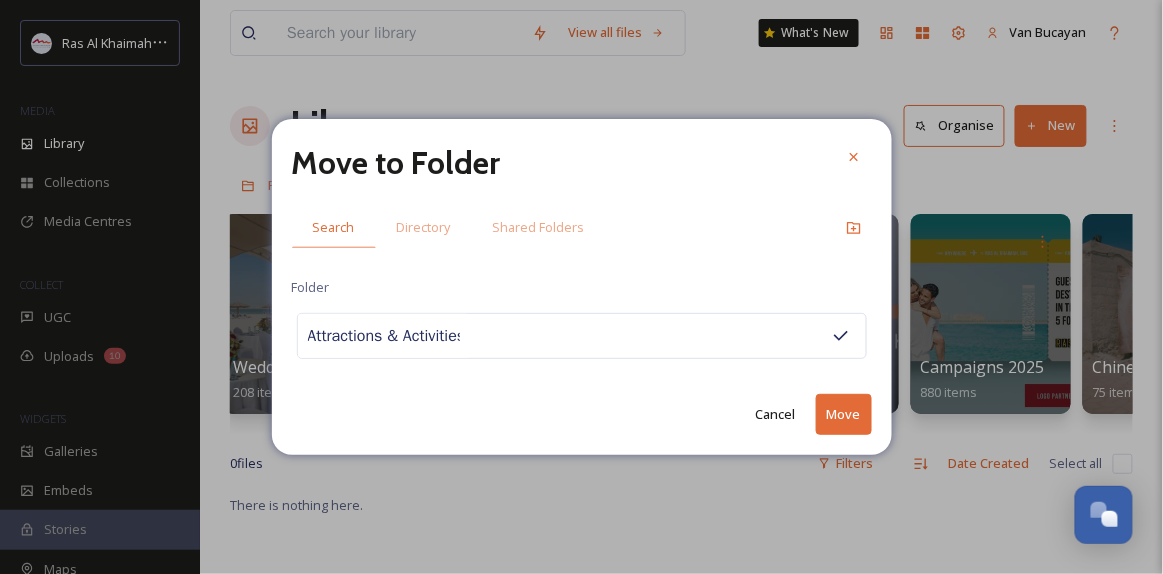 click on "Move" at bounding box center [844, 414] 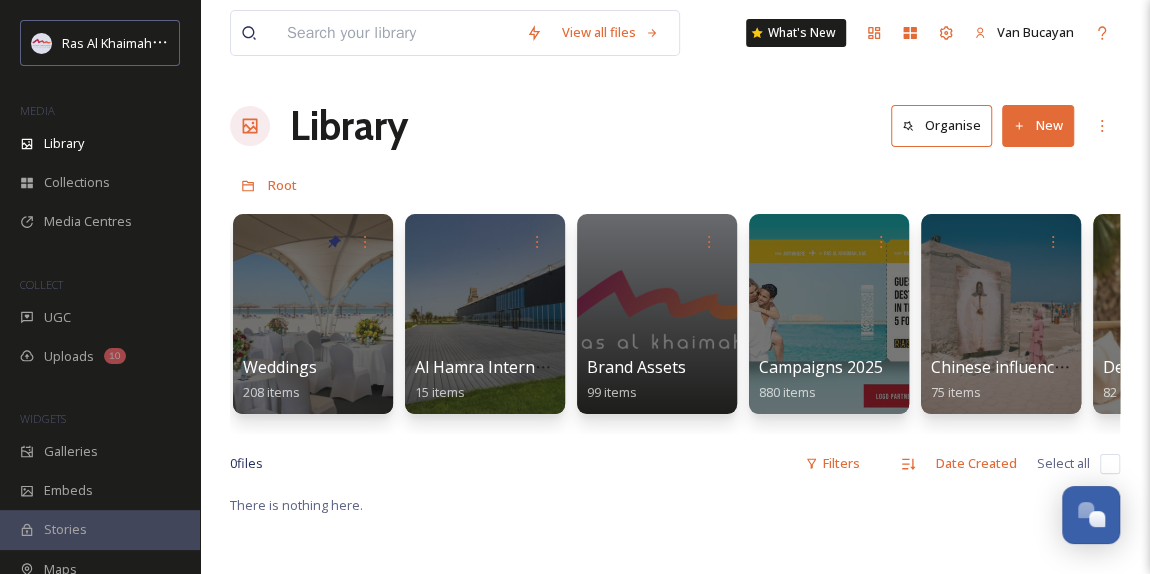 scroll, scrollTop: 0, scrollLeft: 2243, axis: horizontal 